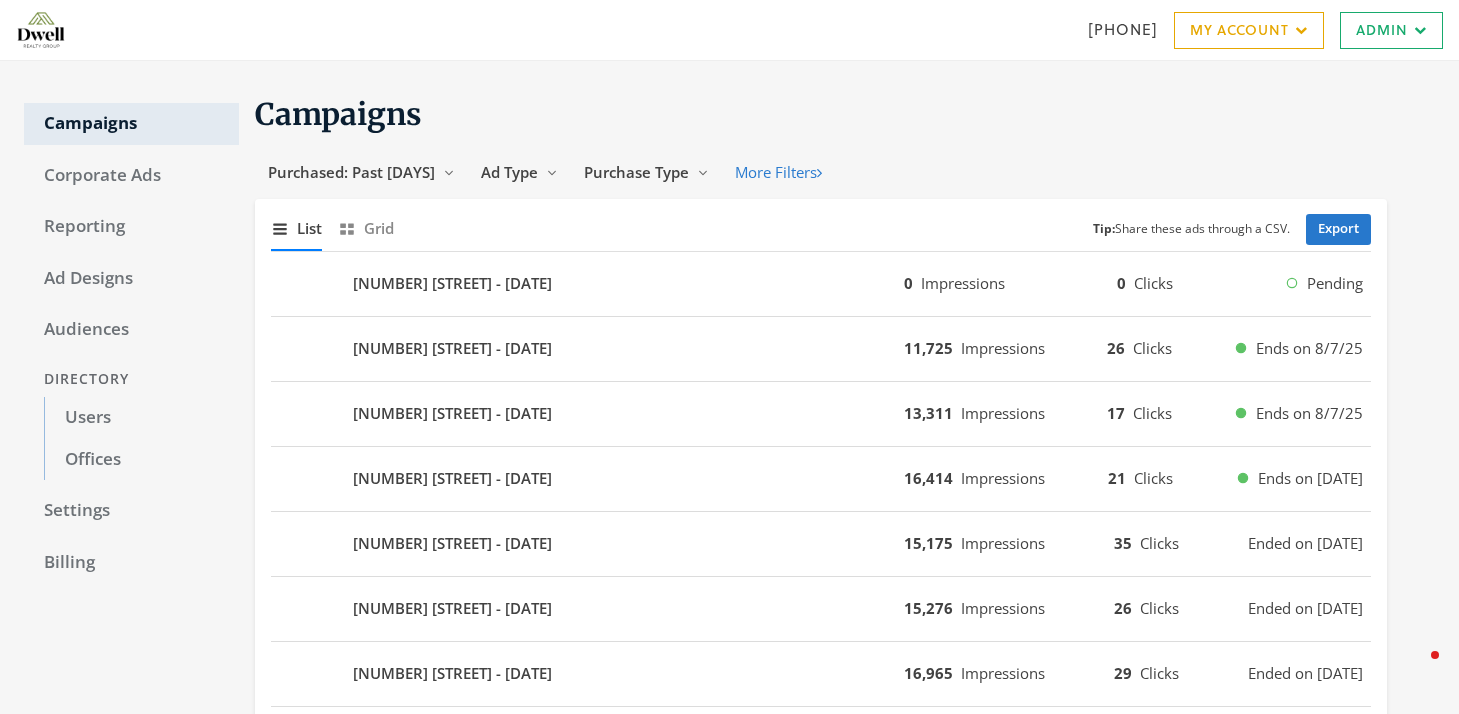 scroll, scrollTop: 0, scrollLeft: 0, axis: both 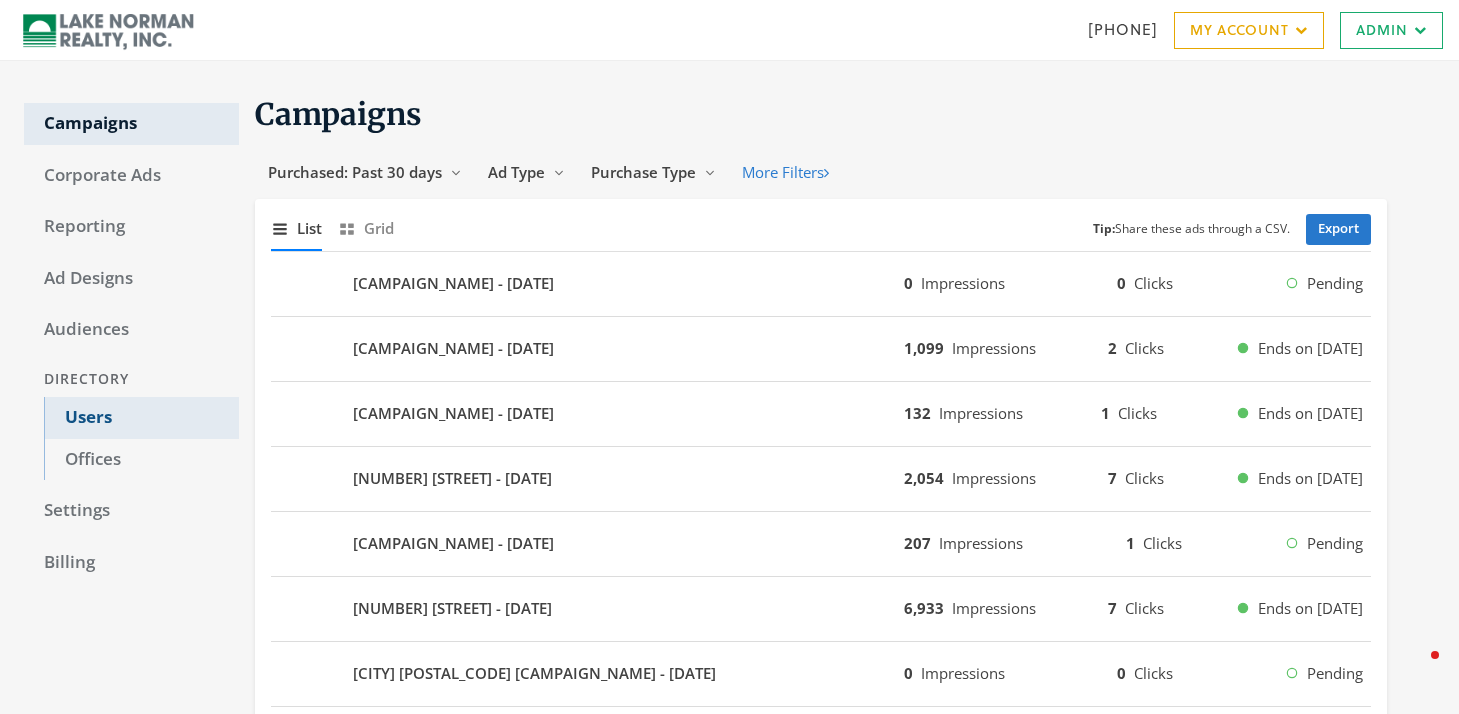click on "Users" at bounding box center (141, 418) 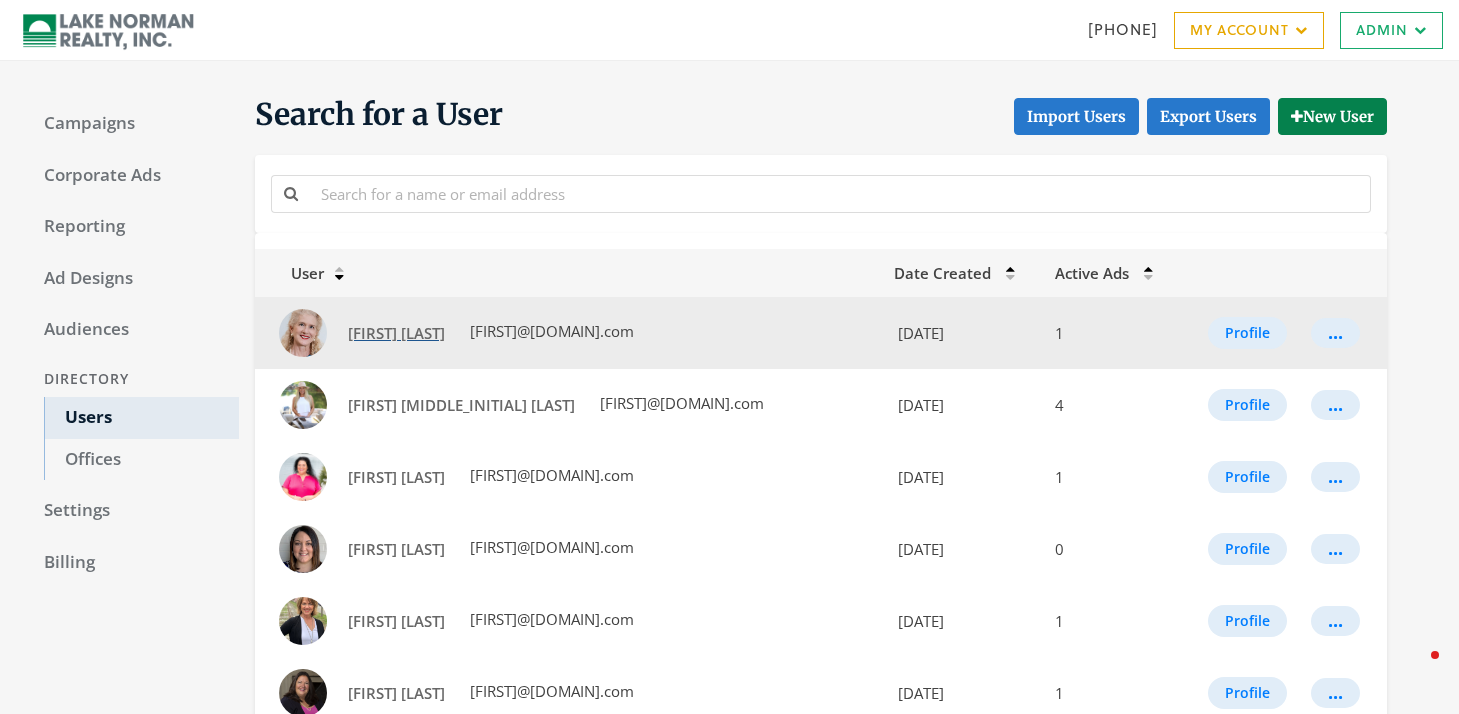click on "Abigail Jennings" at bounding box center [396, 333] 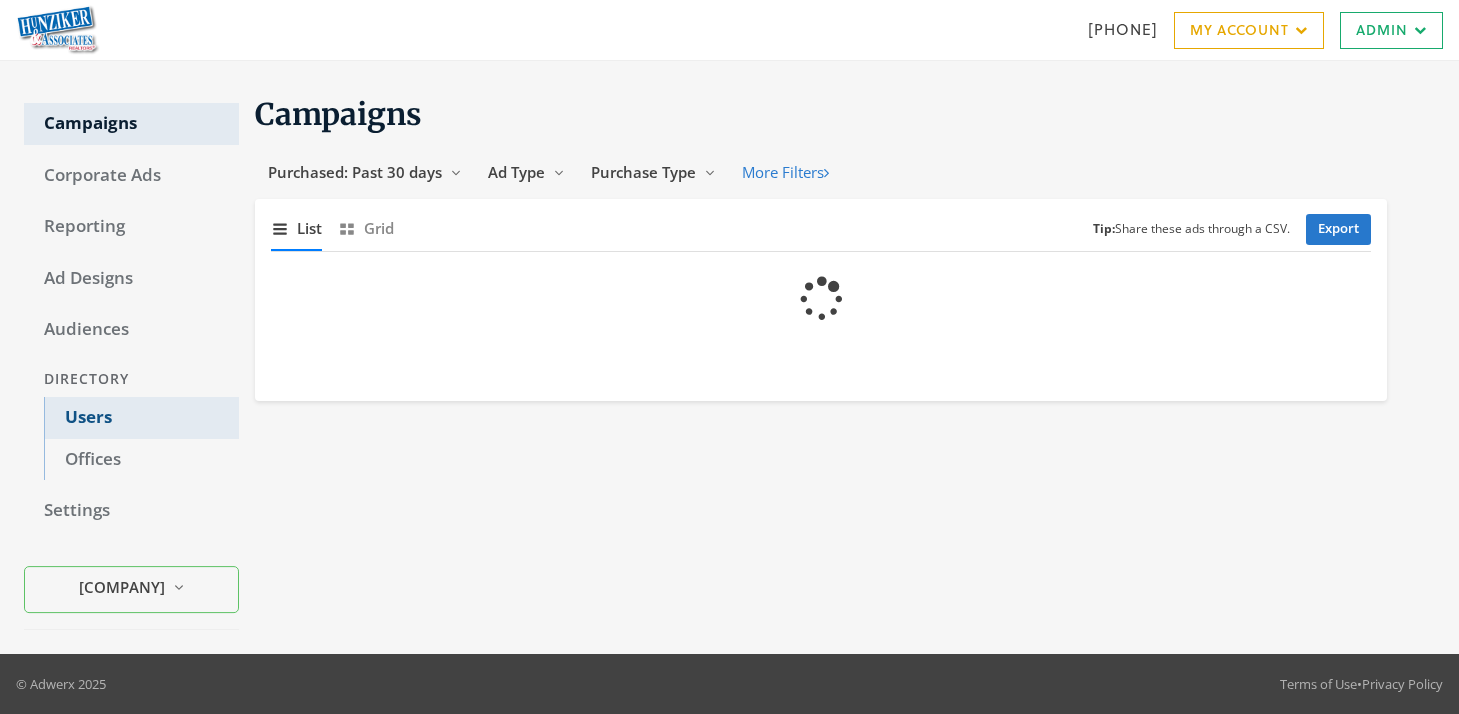 scroll, scrollTop: 0, scrollLeft: 0, axis: both 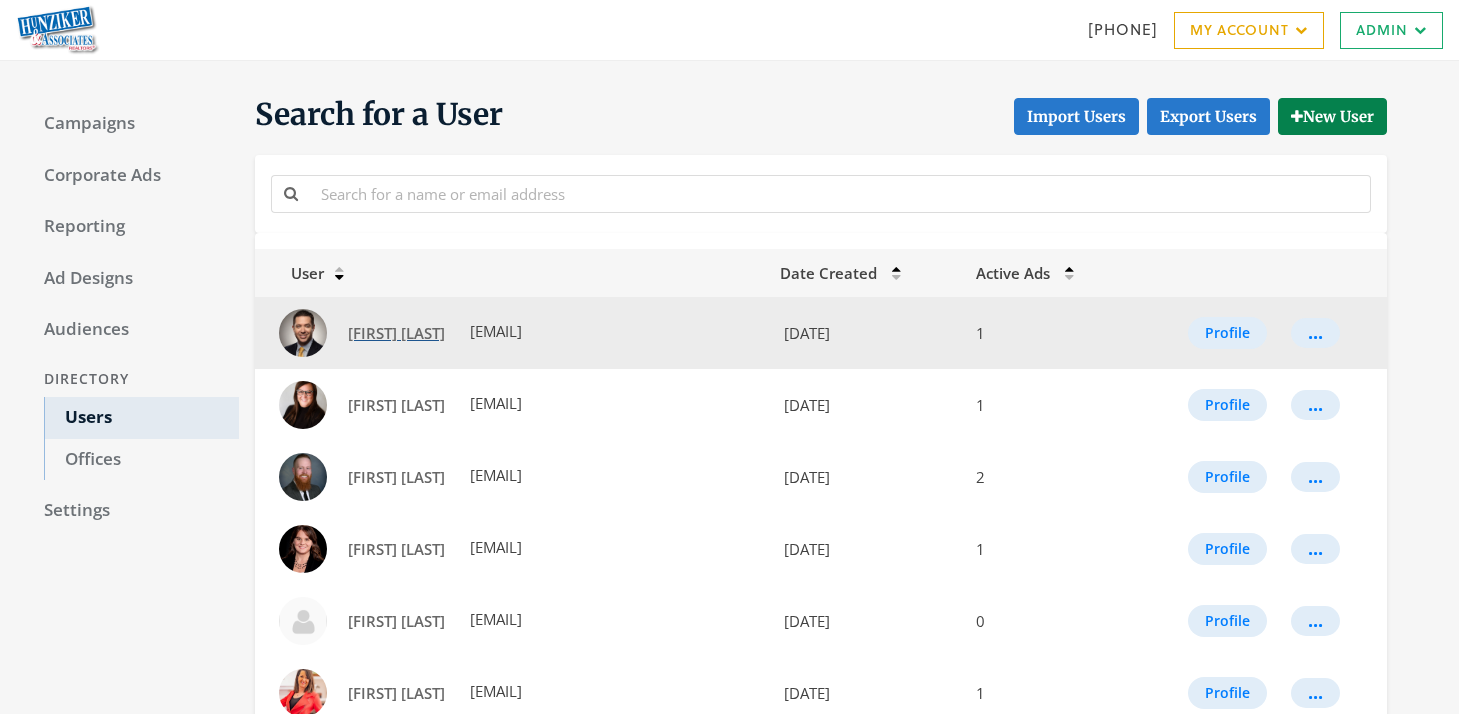 click on "AJ Spiker" 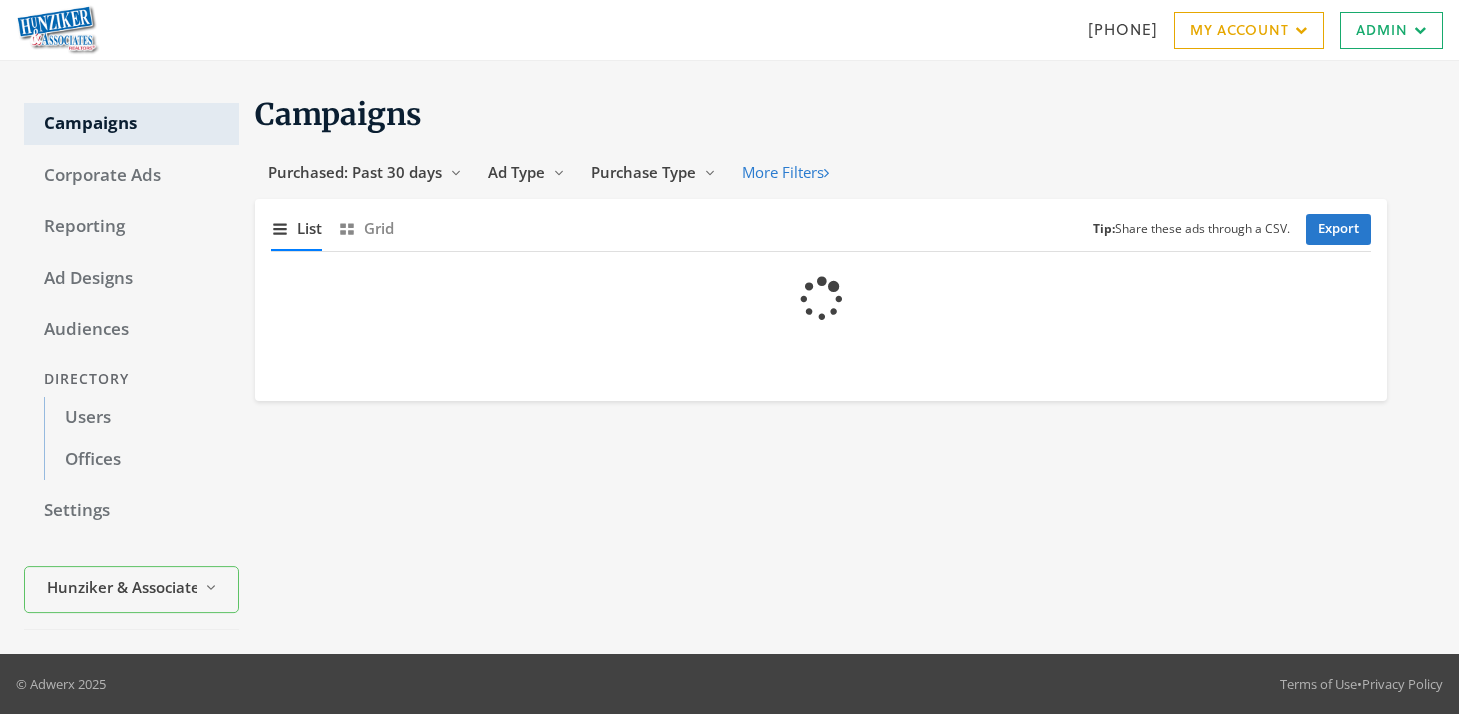 scroll, scrollTop: 0, scrollLeft: 0, axis: both 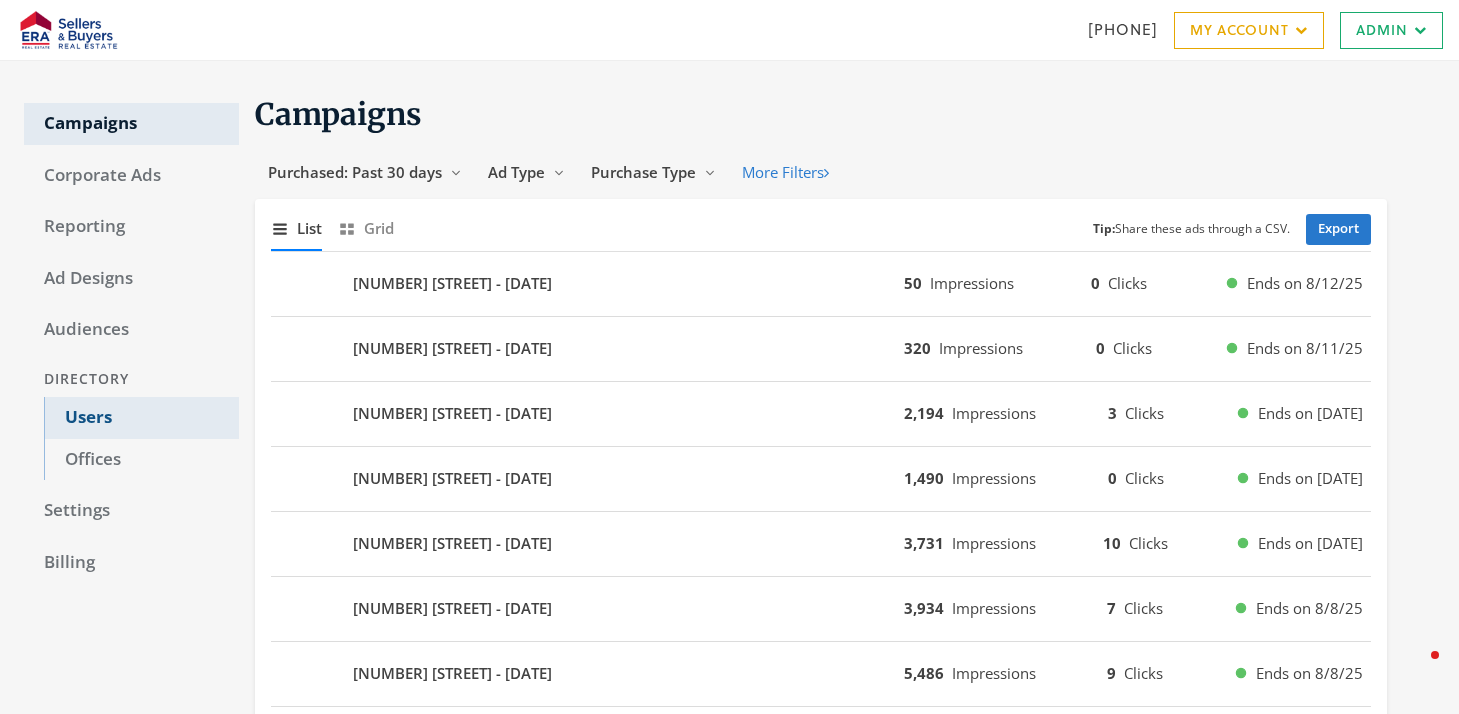 click on "Users" at bounding box center (141, 418) 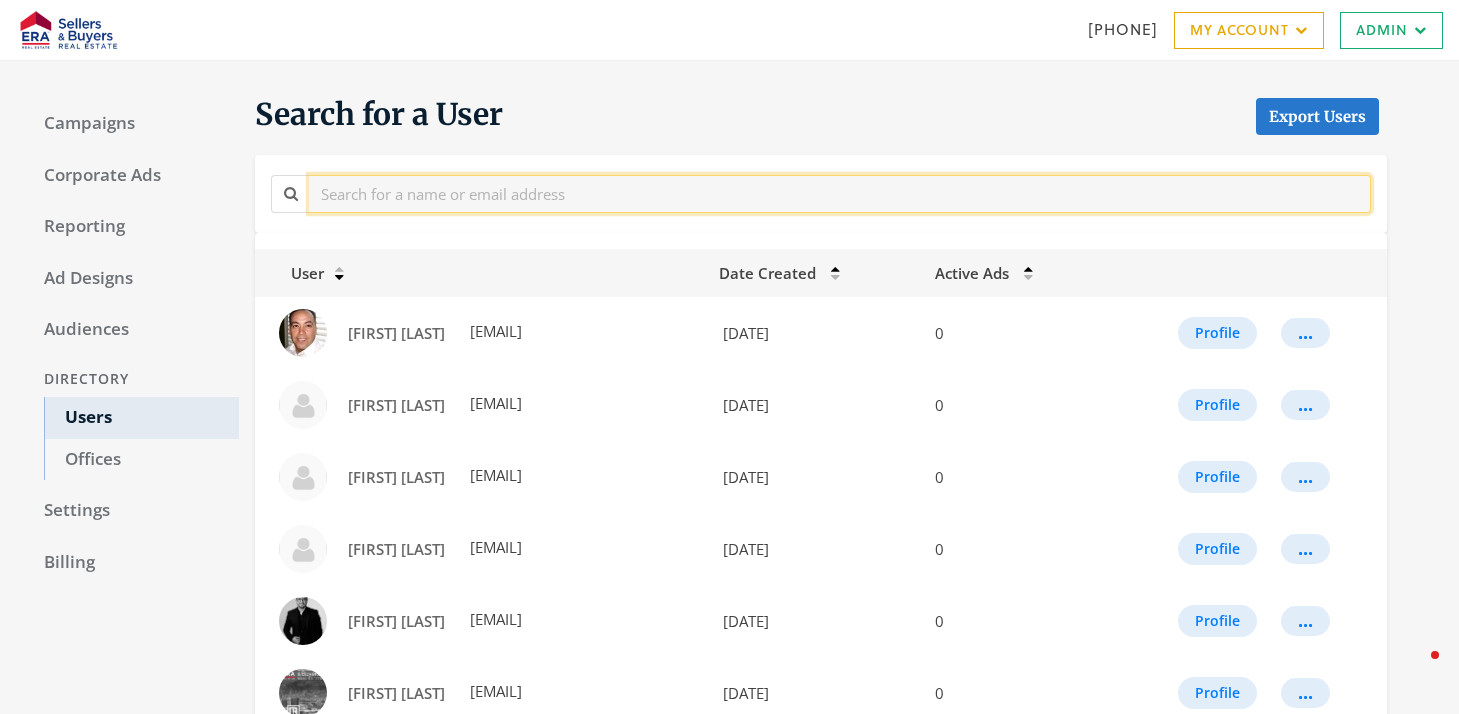 click at bounding box center (840, 193) 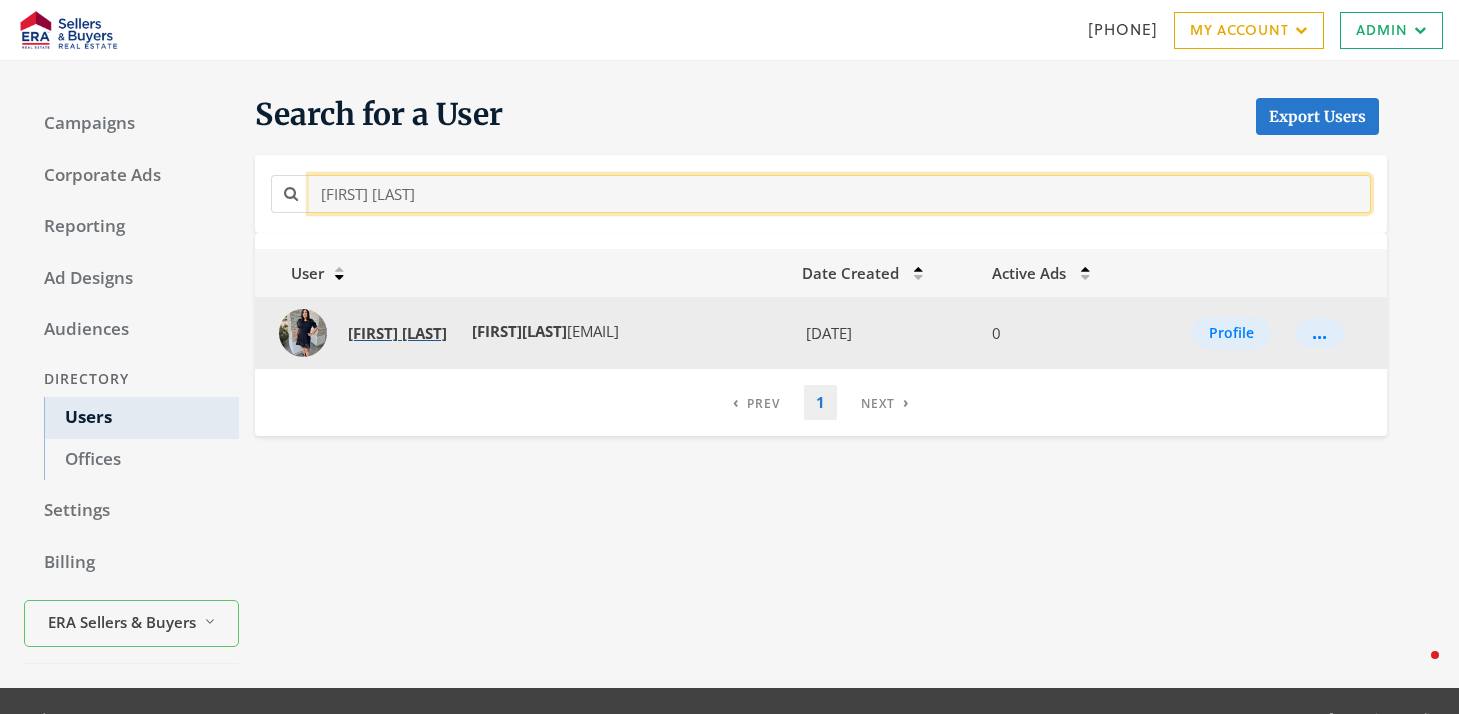 type on "[FIRST] [LAST]" 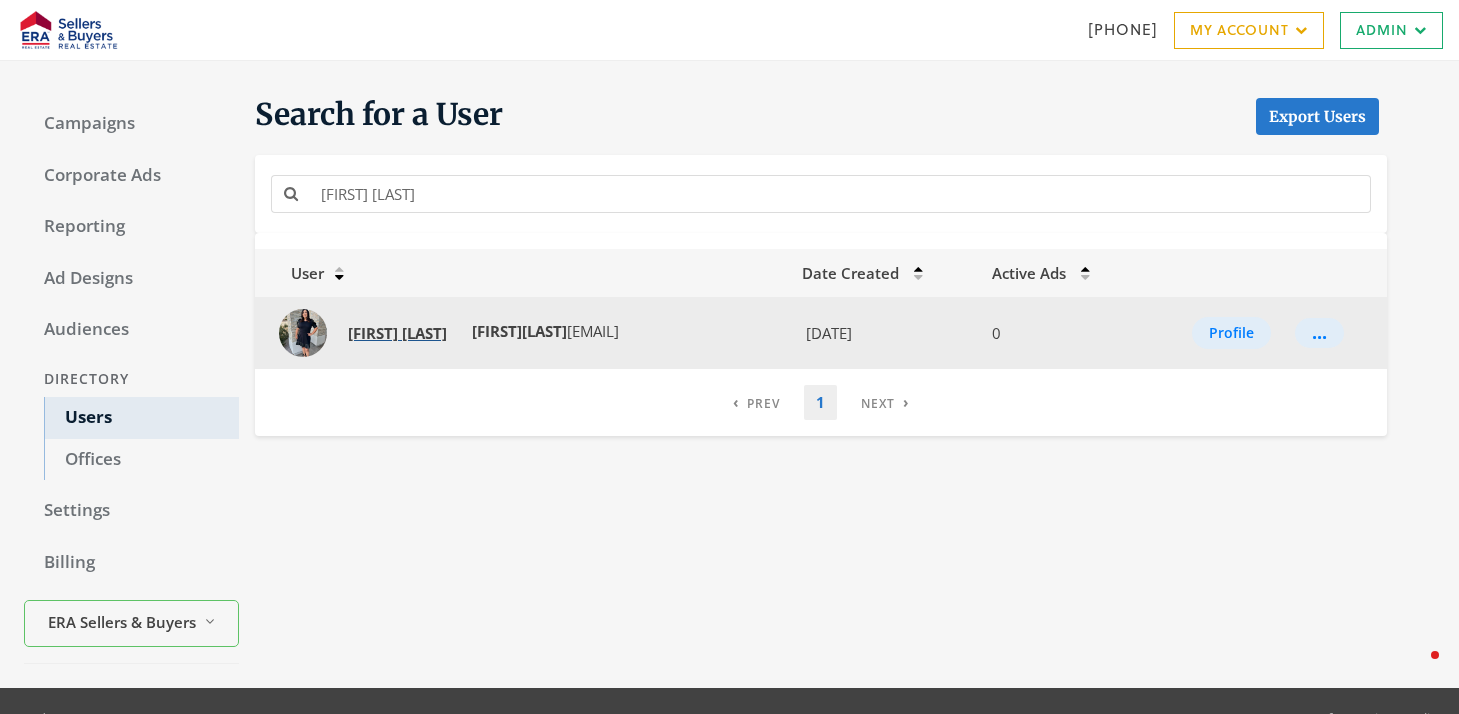 click on "[FIRST]" 